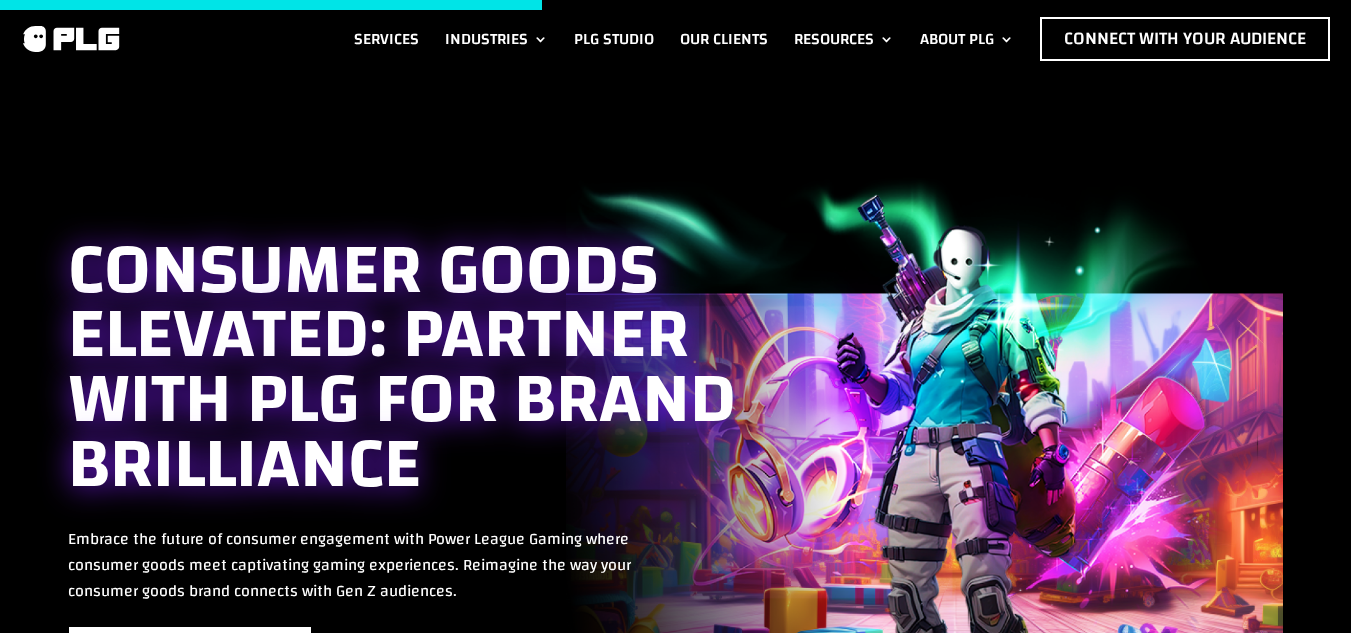 scroll, scrollTop: 3166, scrollLeft: 0, axis: vertical 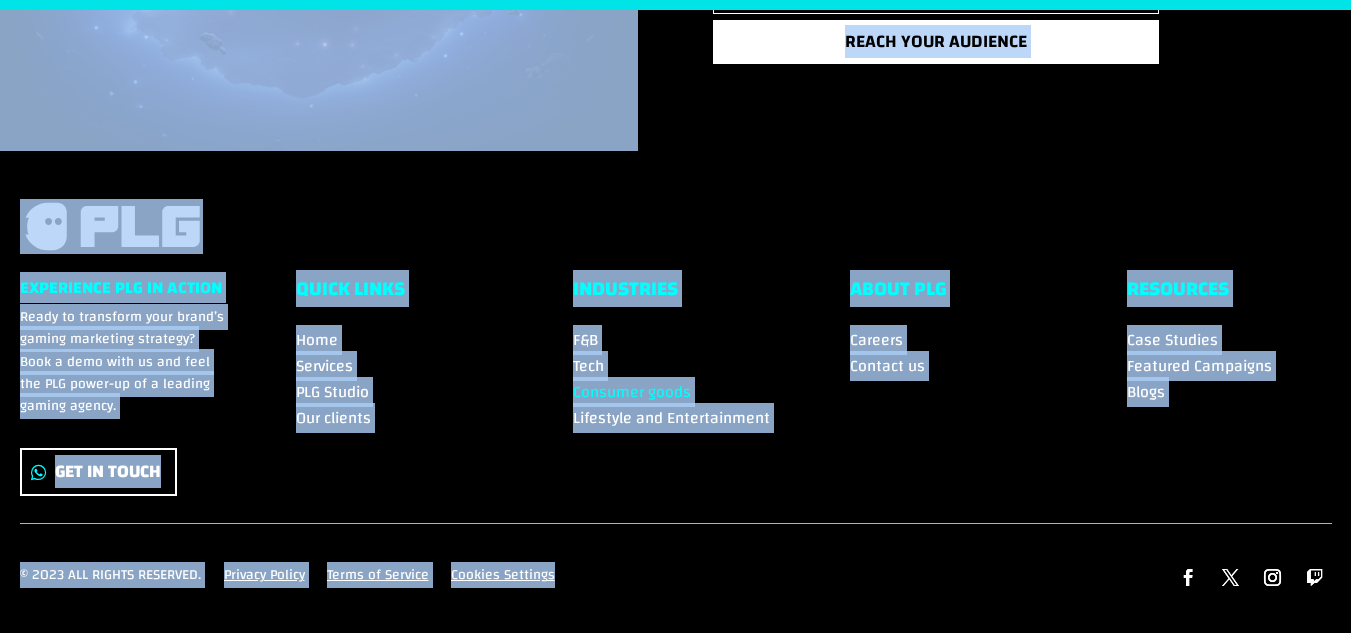 click on "Experience PLG in Action
Ready to transform your brand’s gaming marketing strategy? Book a demo with us and feel the PLG power-up of a leading gaming agency.
Get In Touch
Quick Links
Home
Services
PLG Studio
Our clients
Industries
F&B
Tech
Consumer goods
Lifestyle and Entertainment
ABOUT PLG
Careers
Contact us
RESOURCES
Case Studies
Featured Campaigns
Blogs" at bounding box center (676, 397) 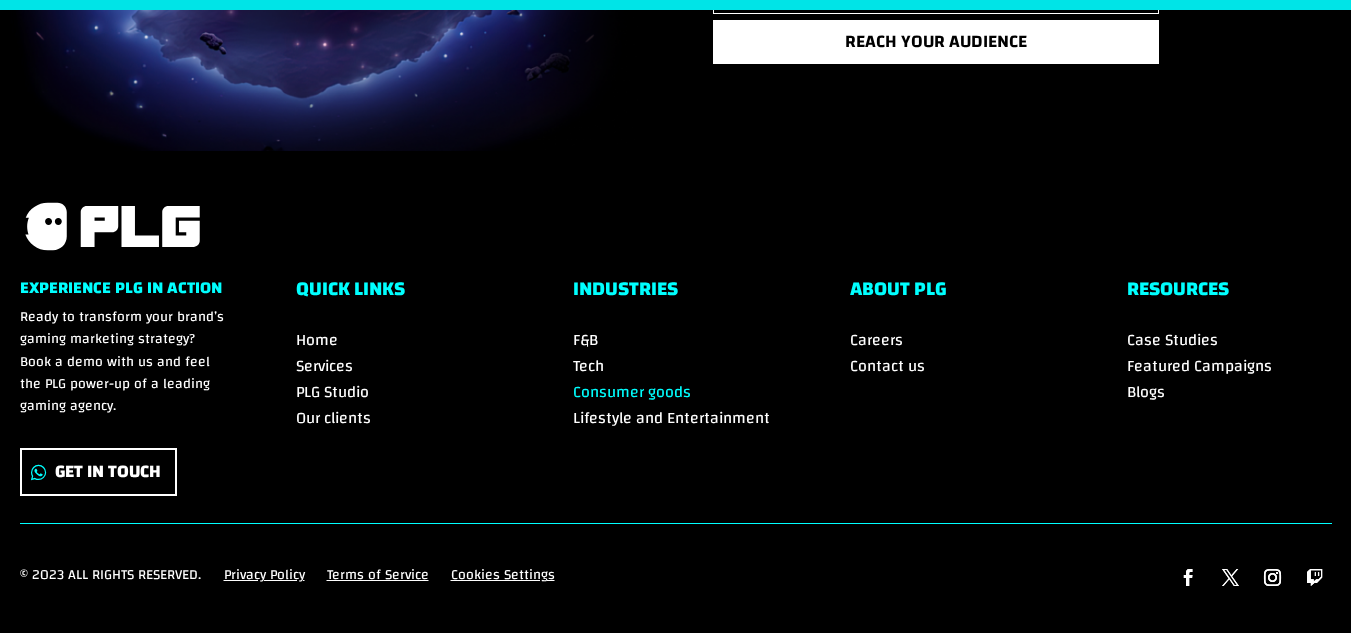 click at bounding box center [111, 226] 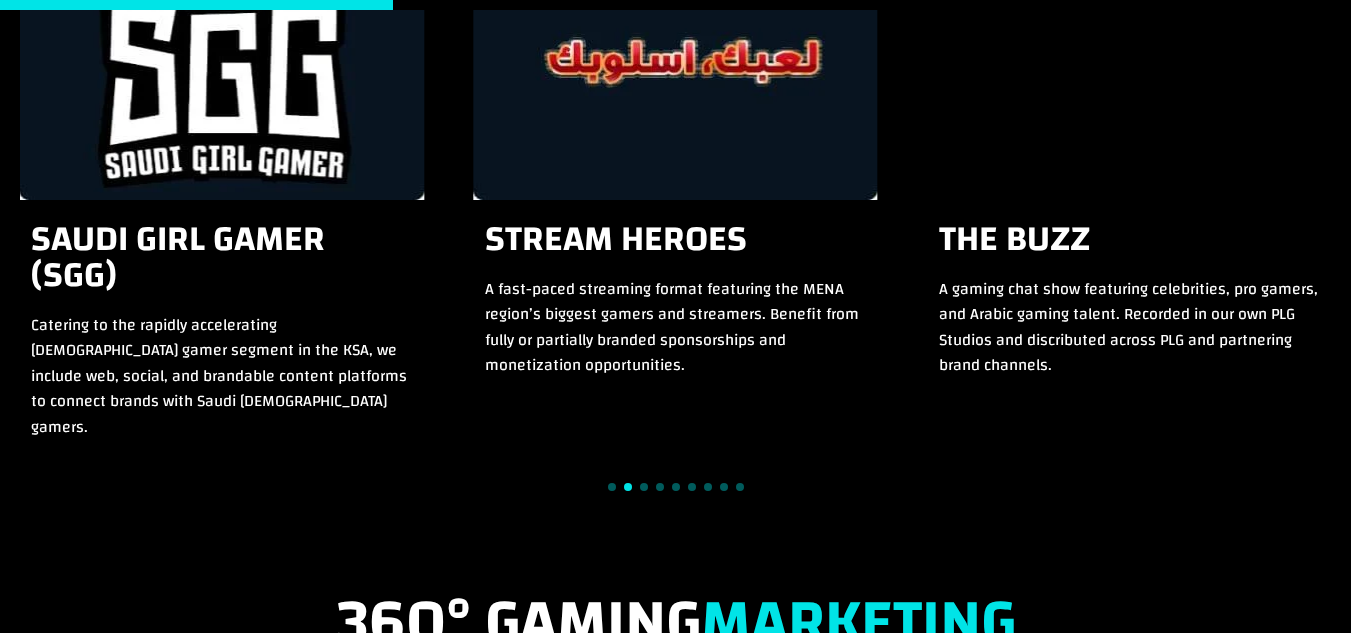 scroll, scrollTop: 2100, scrollLeft: 0, axis: vertical 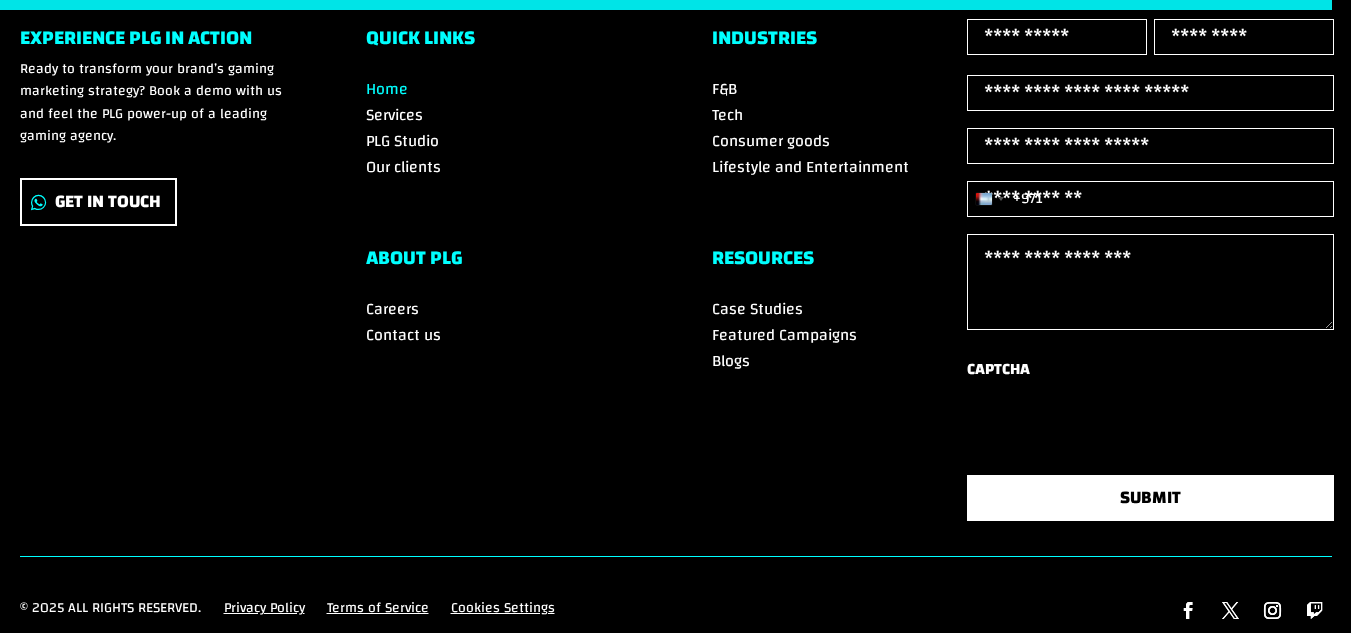 click on "Blogs" at bounding box center (731, 361) 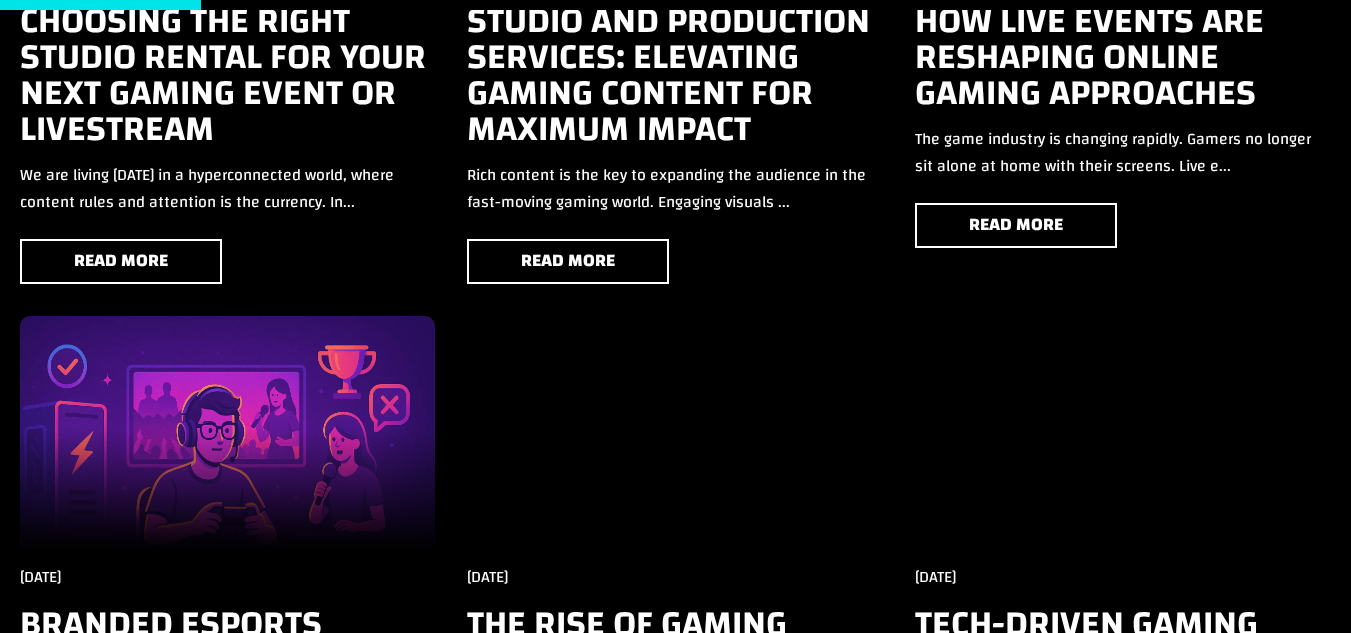 scroll, scrollTop: 842, scrollLeft: 0, axis: vertical 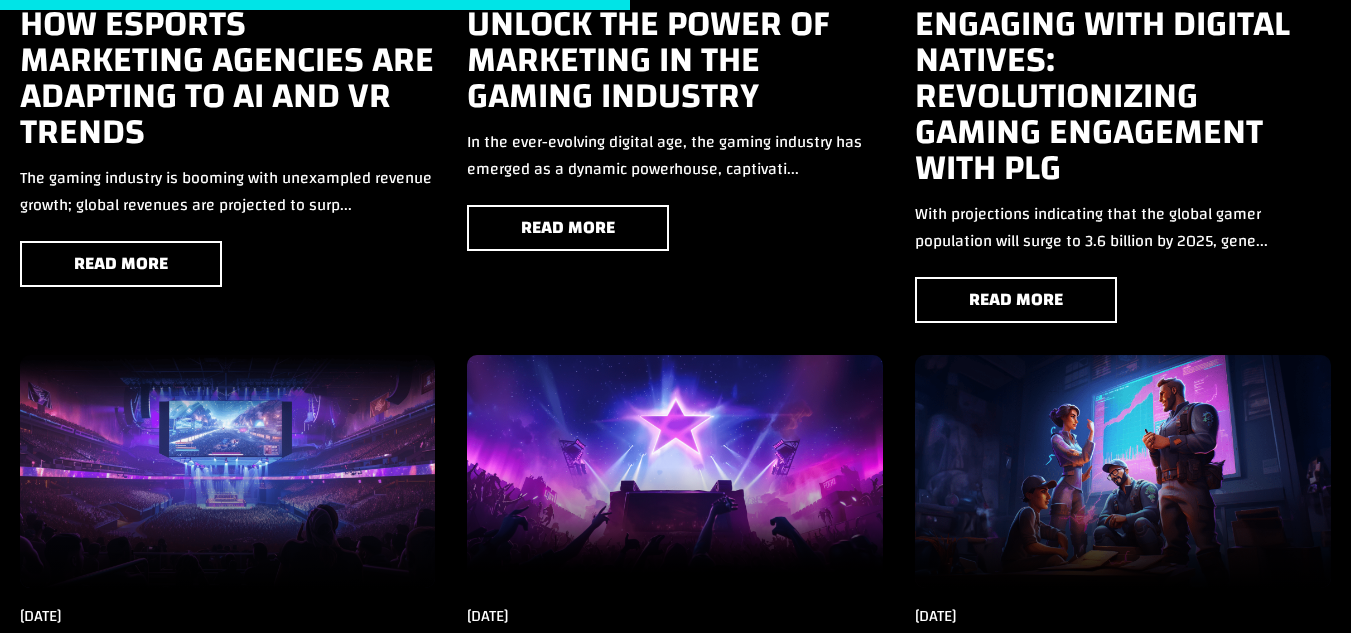 click on "Unlock the Power of Marketing in the Gaming Industry" at bounding box center [675, 60] 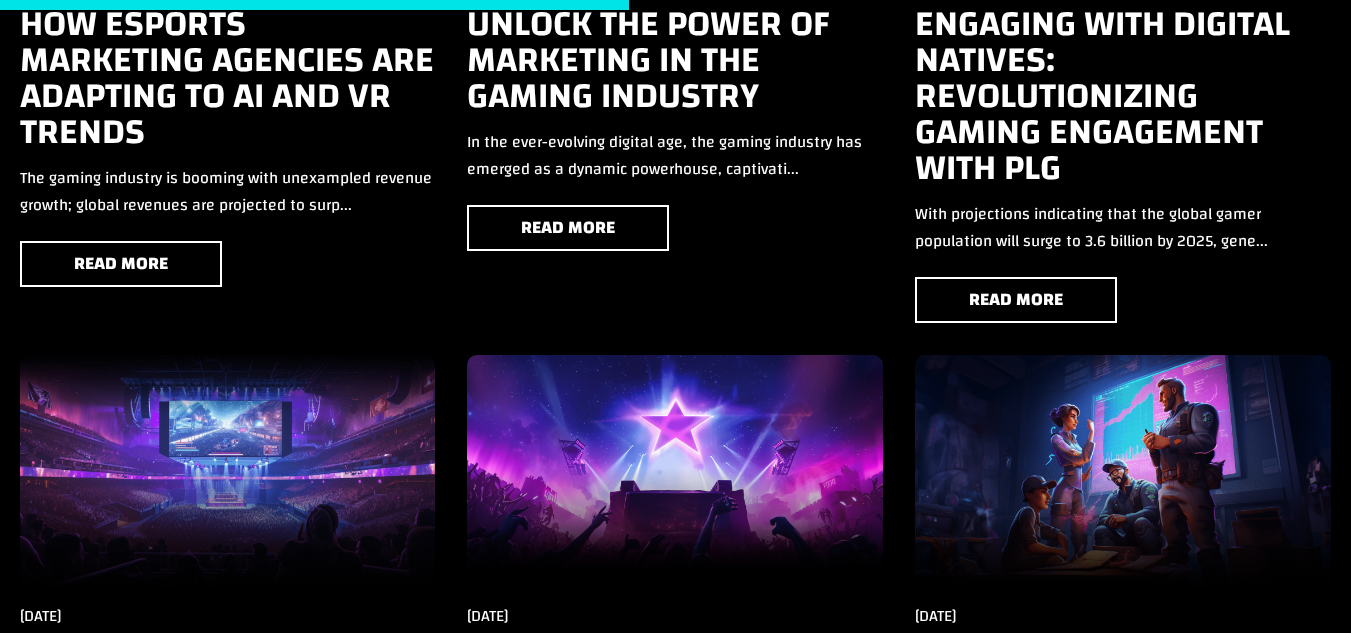scroll, scrollTop: 2641, scrollLeft: 0, axis: vertical 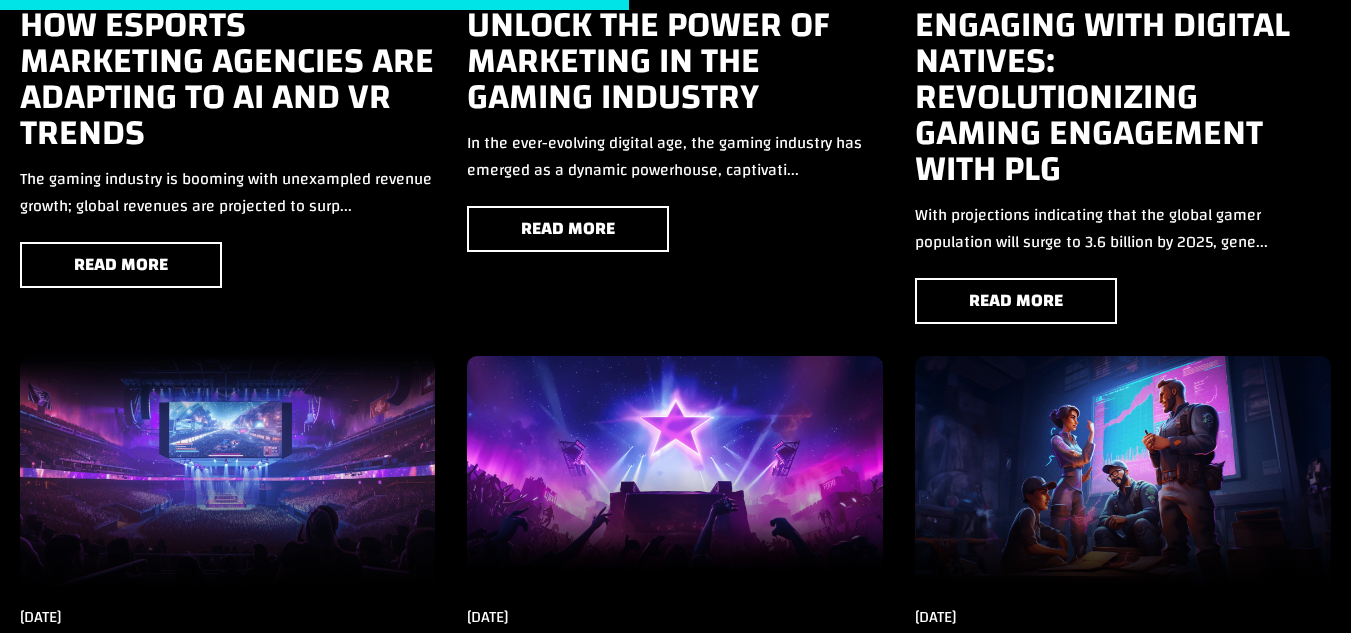 click on "Unlock the Power of Marketing in the Gaming Industry" at bounding box center [675, 61] 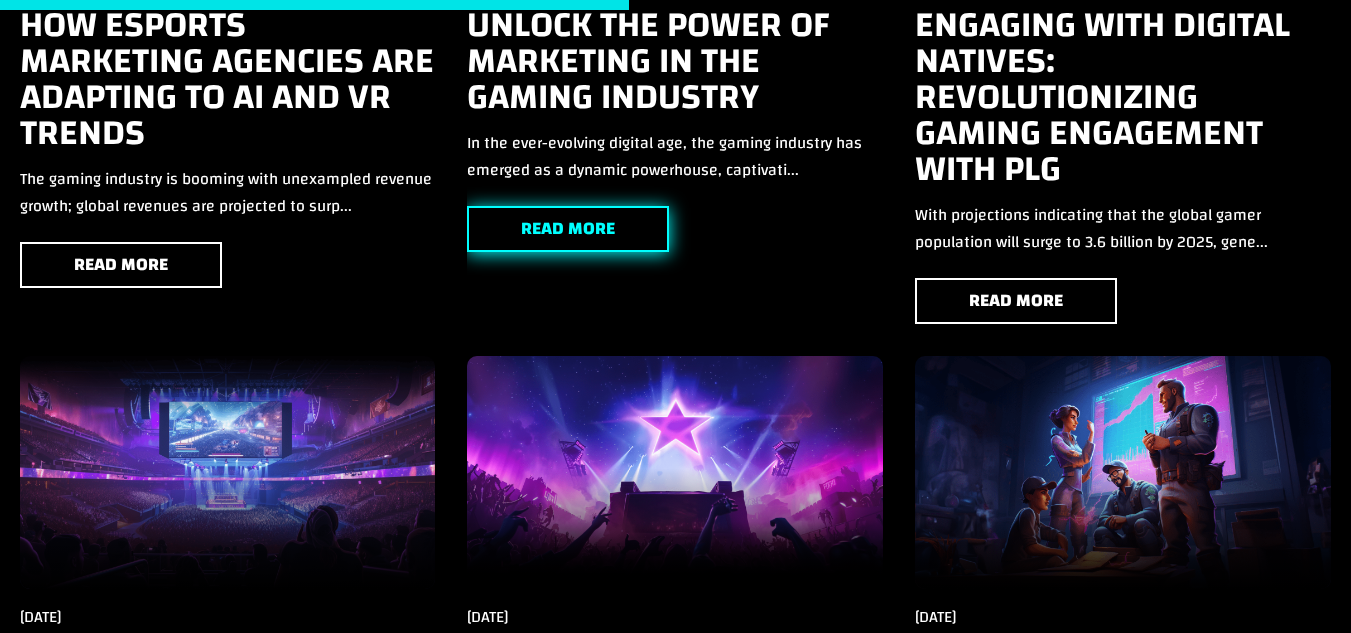 click on "Read More" at bounding box center (568, 228) 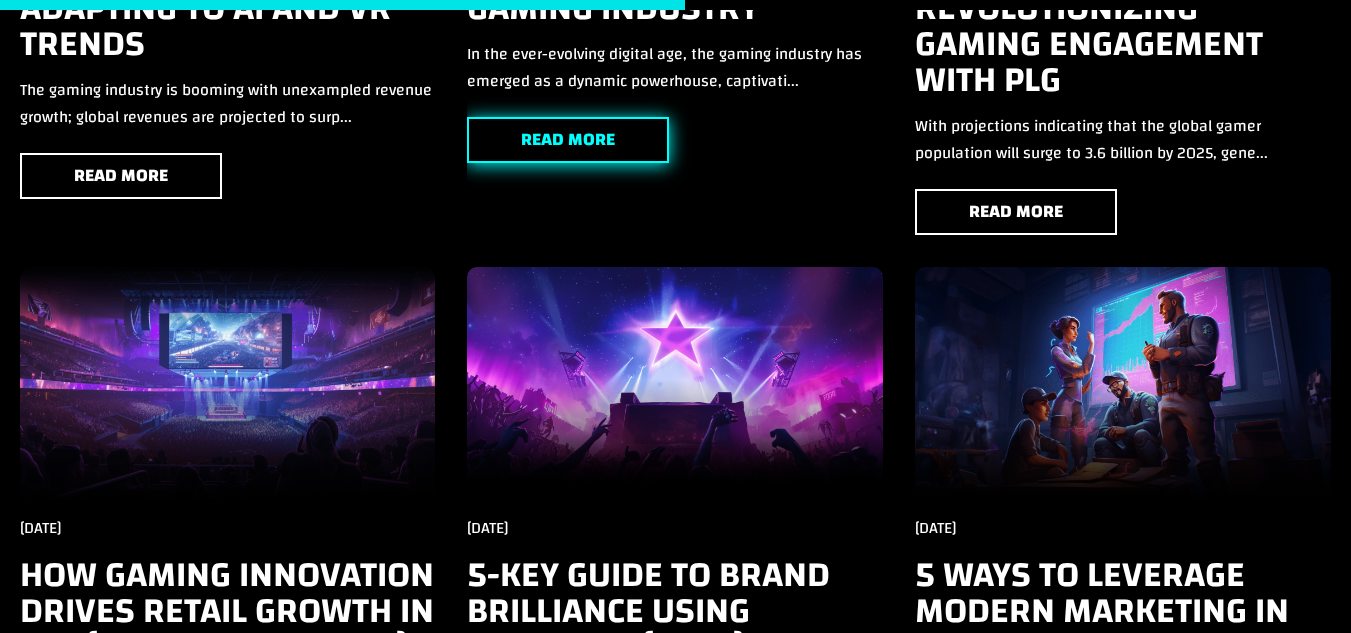 scroll, scrollTop: 2941, scrollLeft: 0, axis: vertical 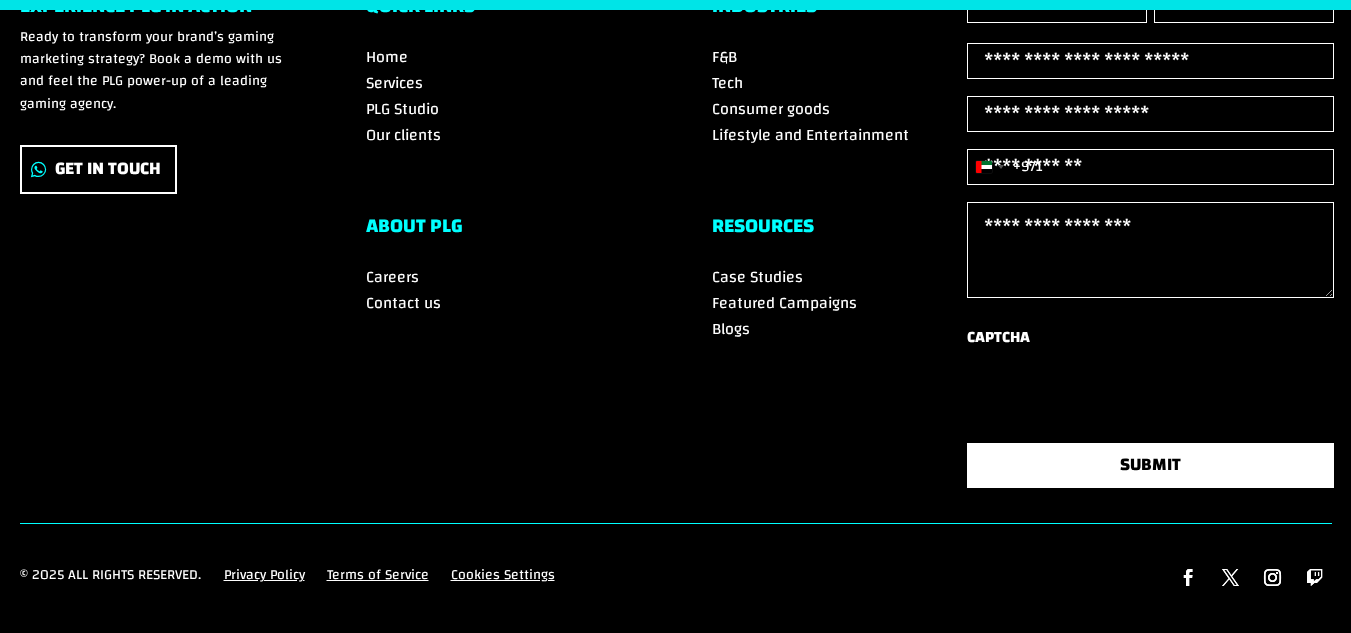 click on "Contact us" at bounding box center [403, 303] 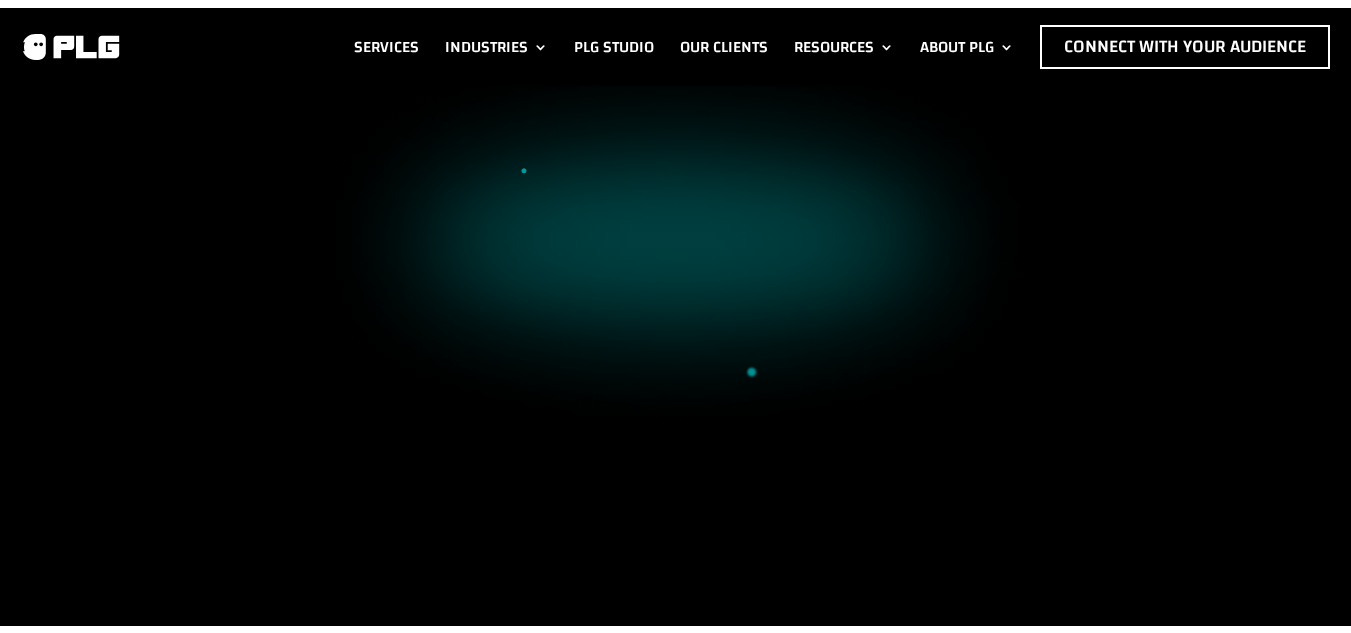scroll, scrollTop: 0, scrollLeft: 0, axis: both 